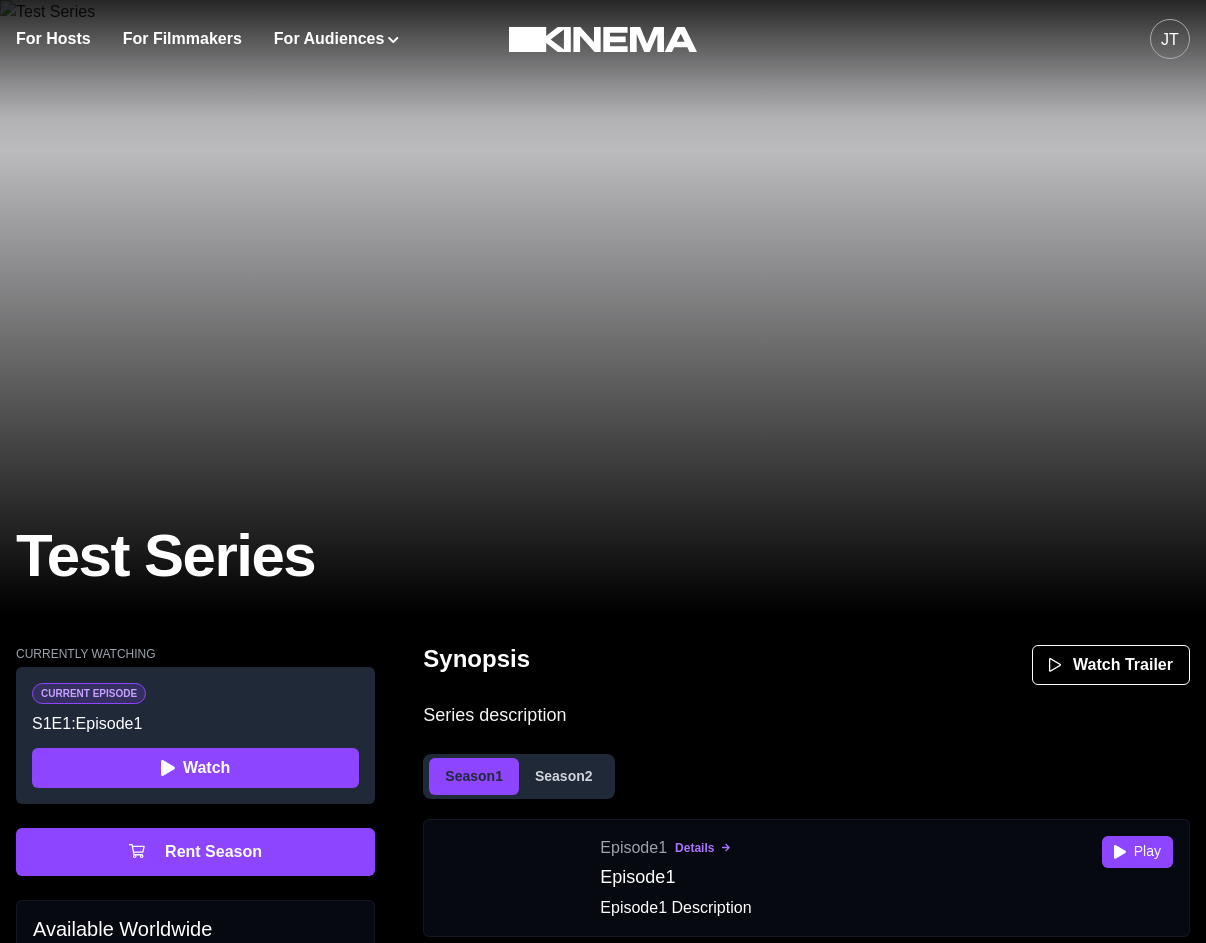 scroll, scrollTop: 0, scrollLeft: 0, axis: both 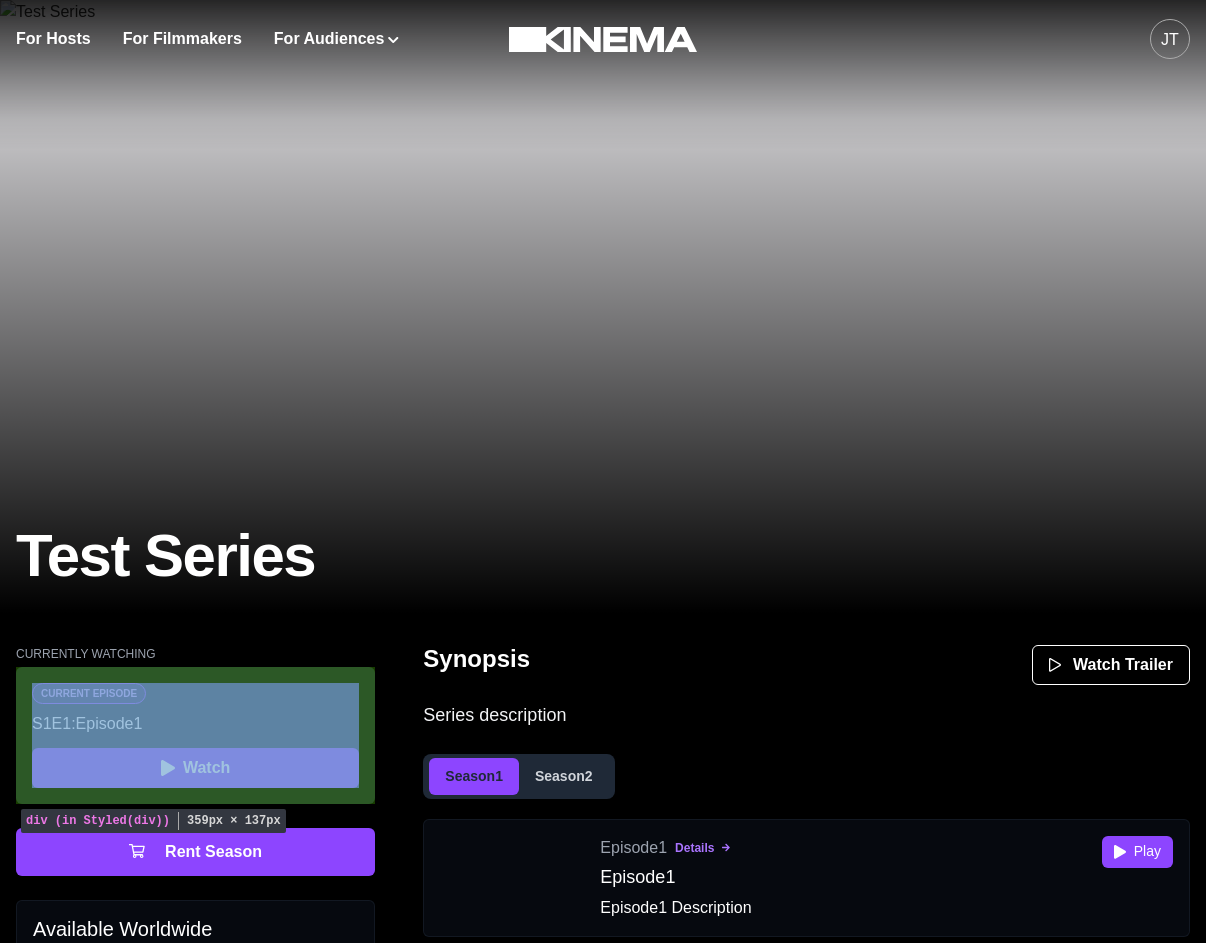 click on "Current Episode S 1  E 1 :  Episode1  Watch" at bounding box center [195, 735] 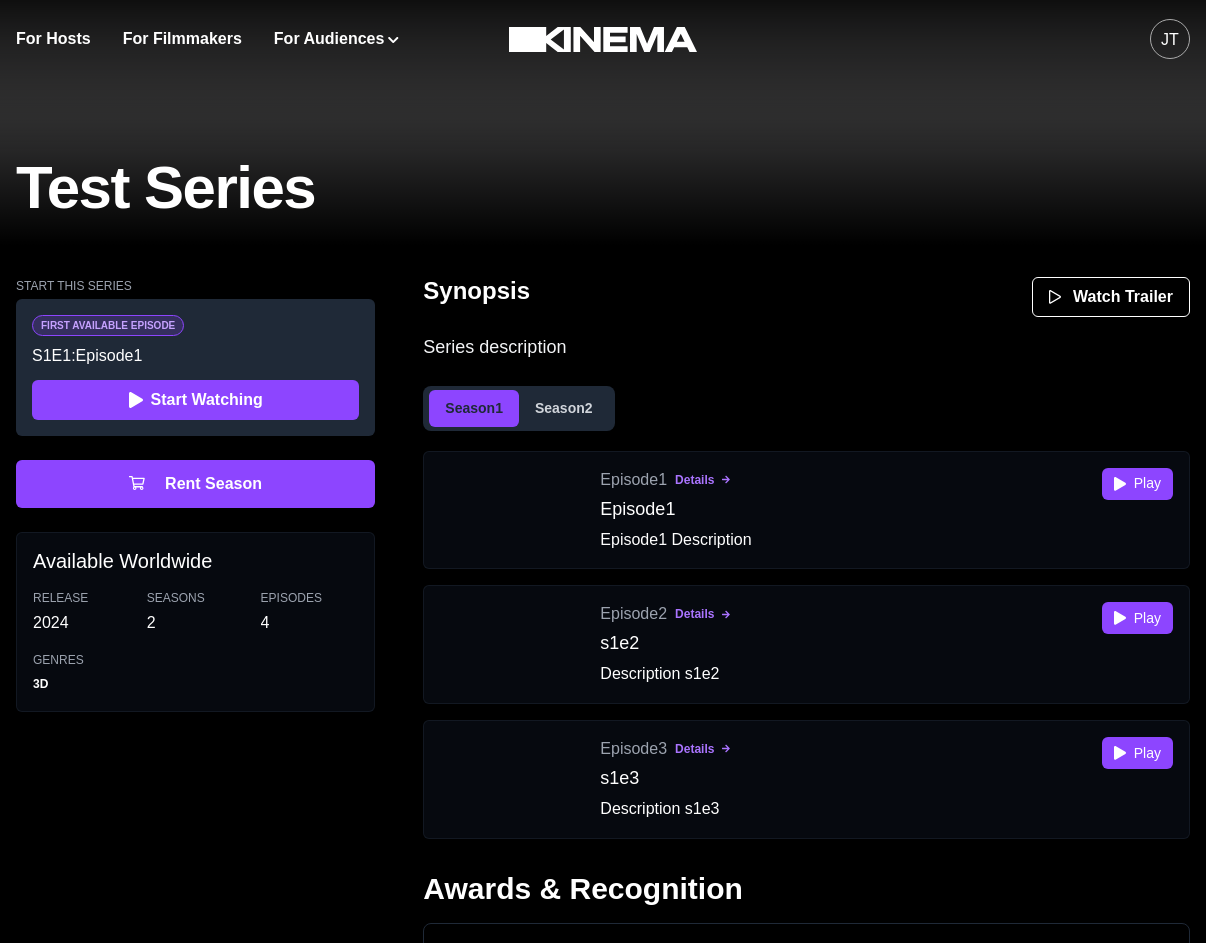 scroll, scrollTop: 372, scrollLeft: 0, axis: vertical 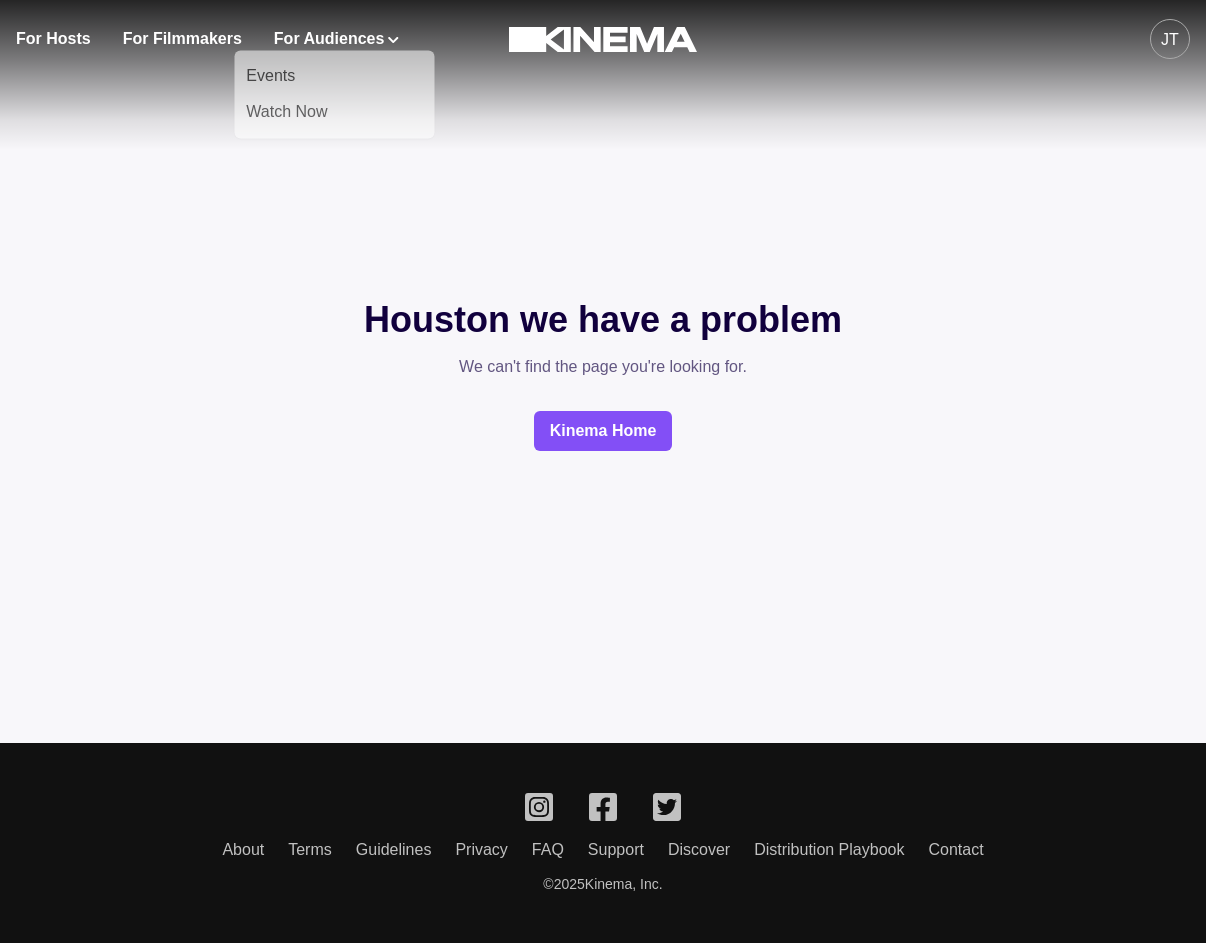 click on "Houston we have a problem We can't find the page you're looking for. Kinema Home" at bounding box center (603, 371) 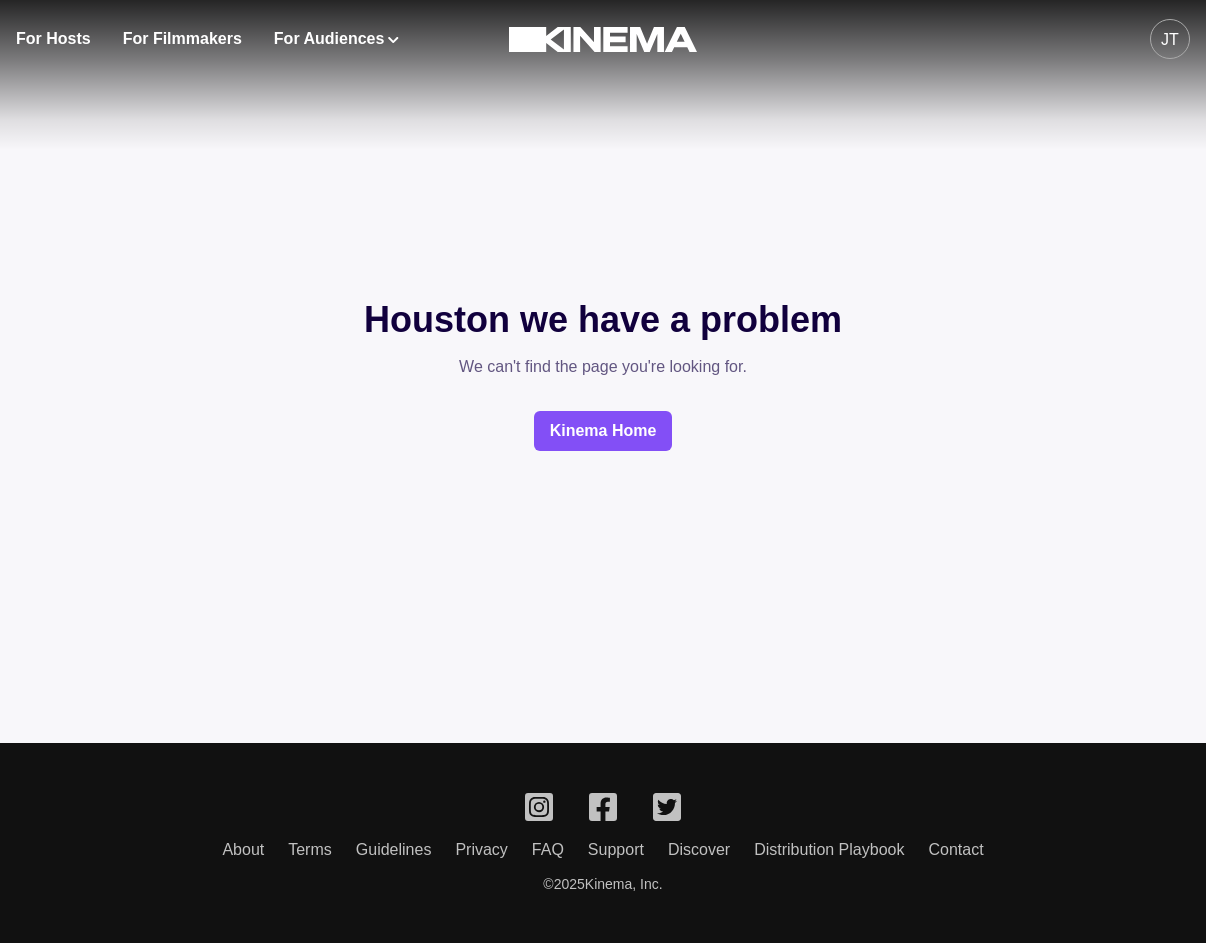 scroll, scrollTop: 0, scrollLeft: 0, axis: both 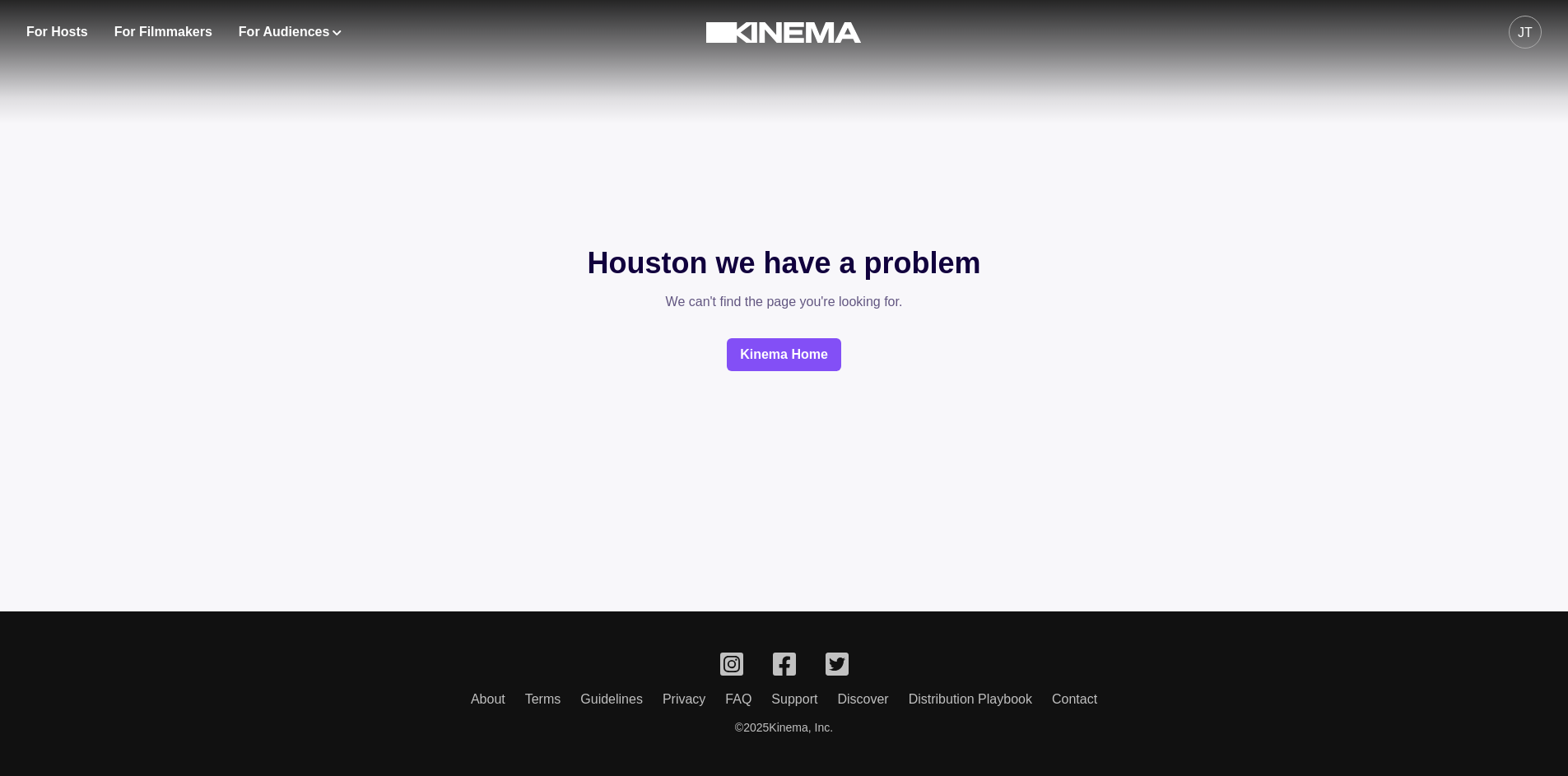 click on "Houston we have a problem We can't find the page you're looking for. Kinema Home" at bounding box center [784, 305] 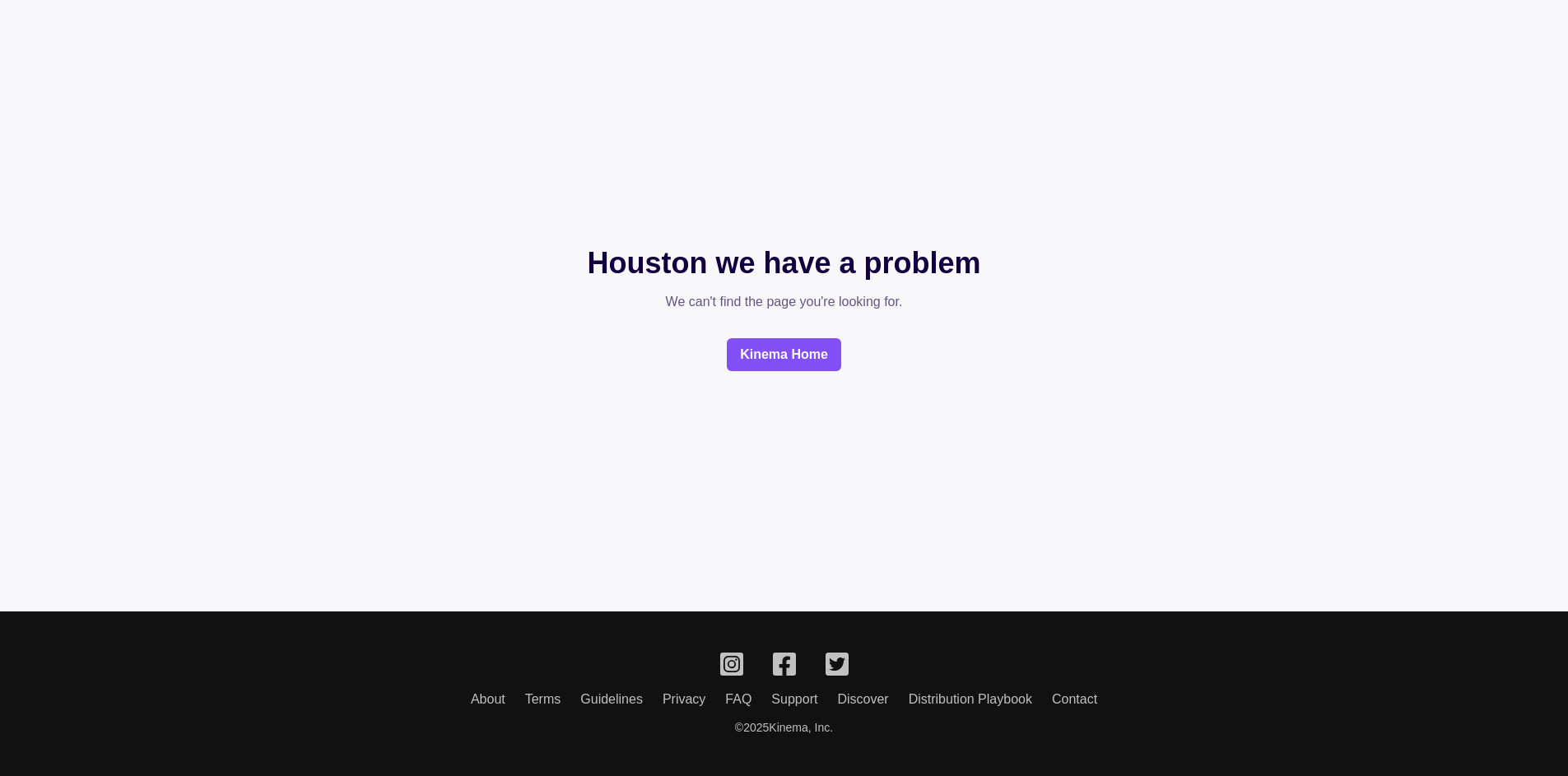 scroll, scrollTop: 0, scrollLeft: 0, axis: both 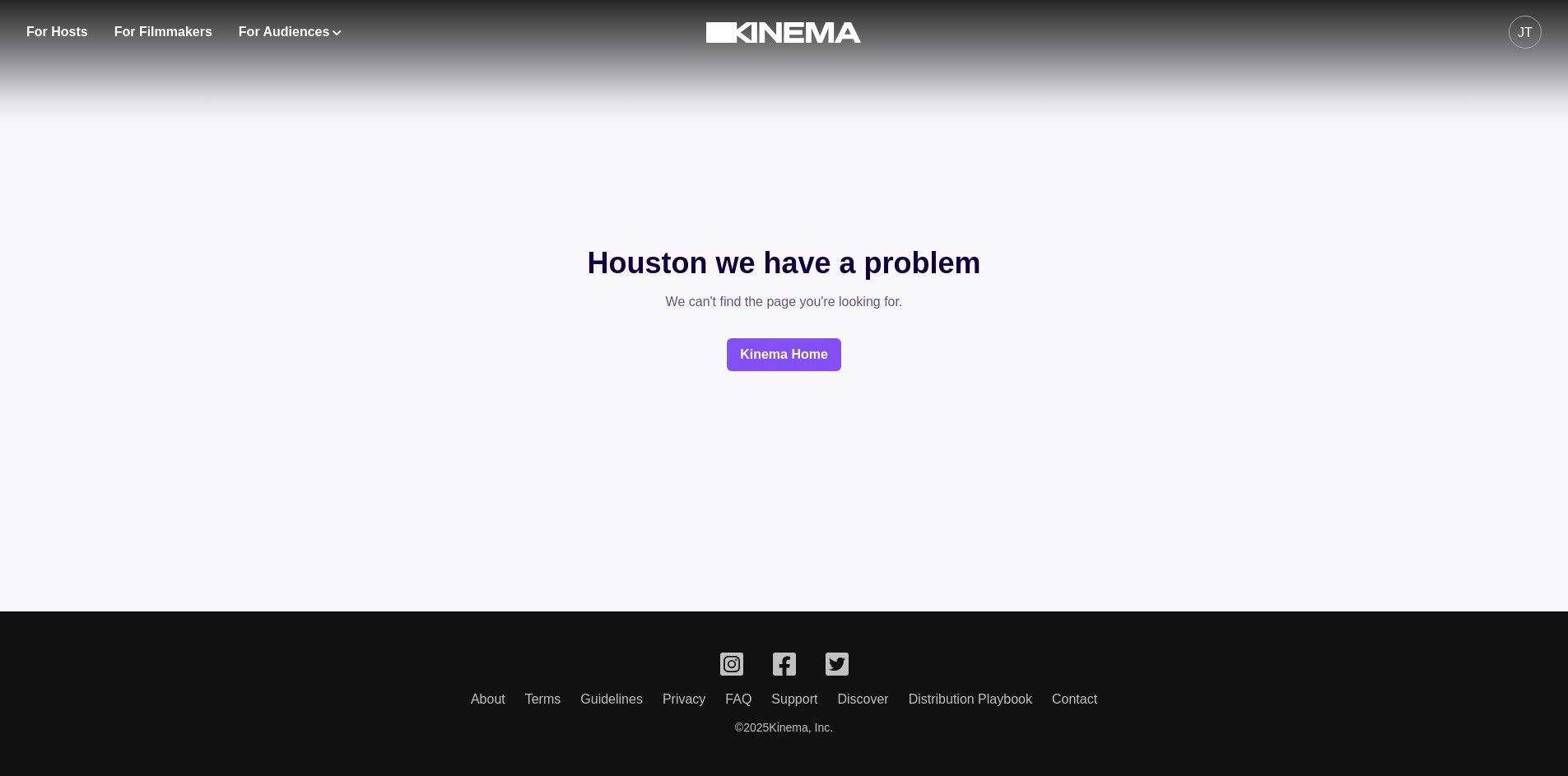 click on "Houston we have a problem We can't find the page you're looking for. Kinema Home" at bounding box center (784, 305) 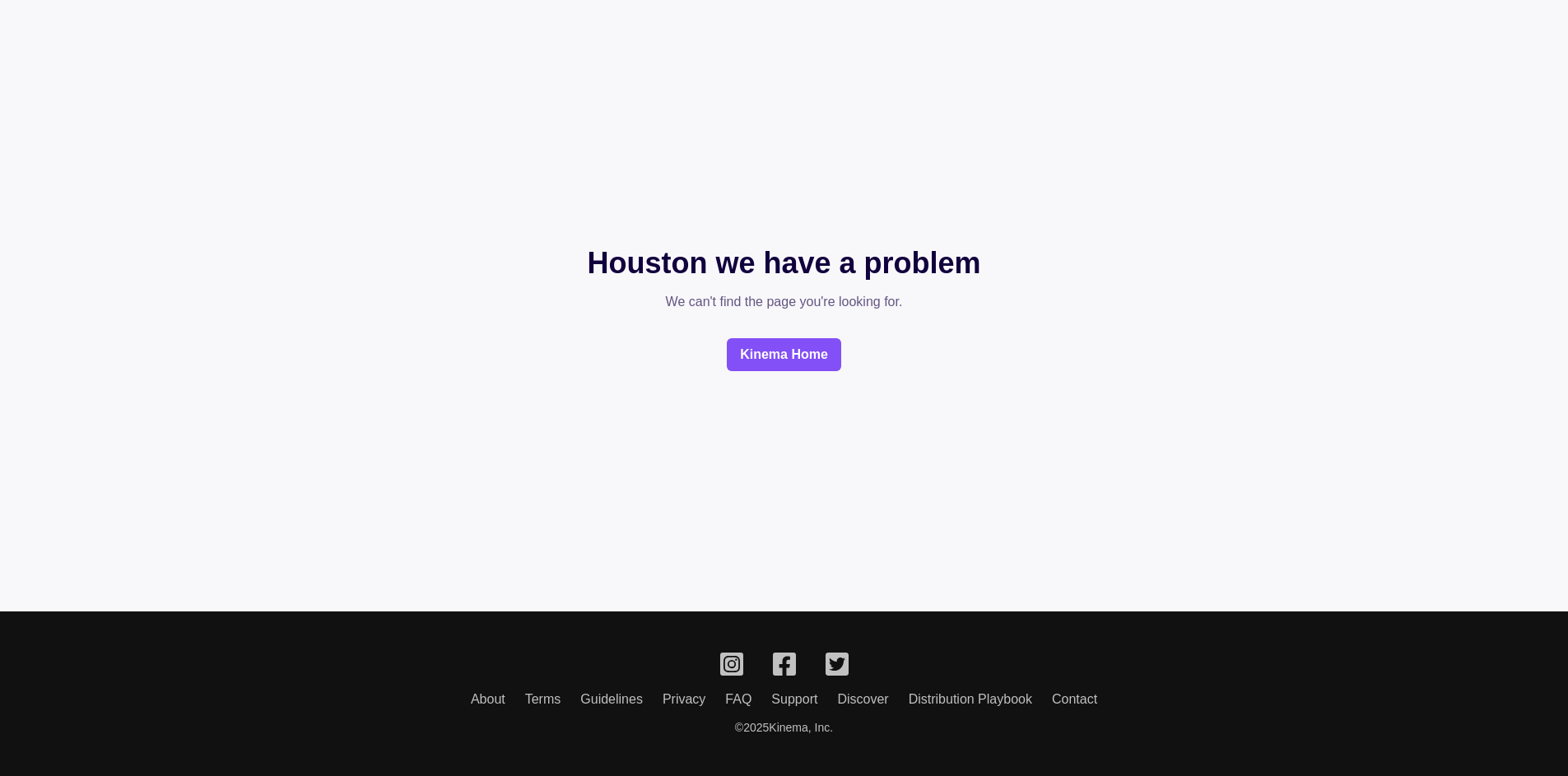 scroll, scrollTop: 0, scrollLeft: 0, axis: both 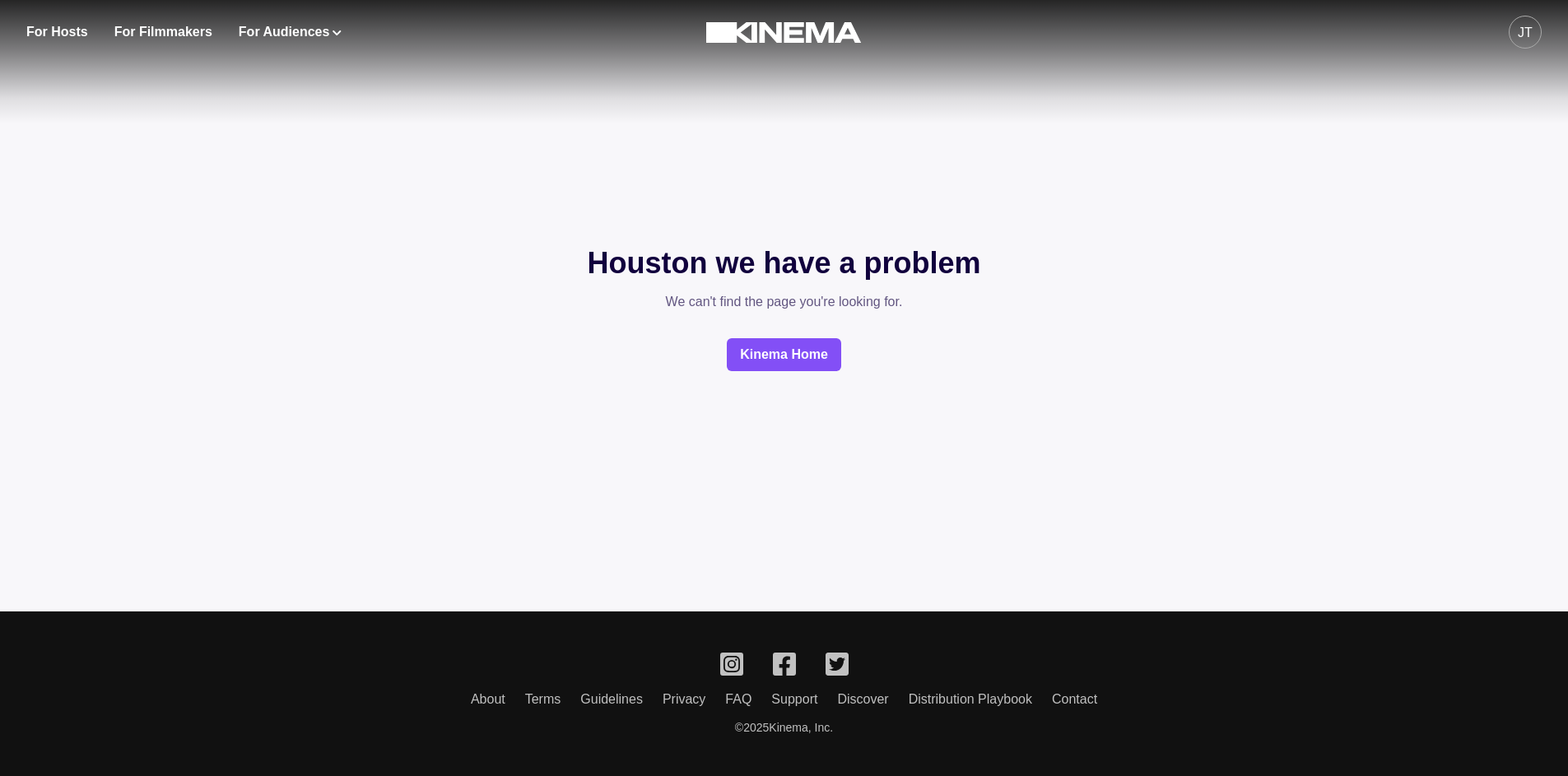 click on "Houston we have a problem We can't find the page you're looking for. Kinema Home" at bounding box center [784, 305] 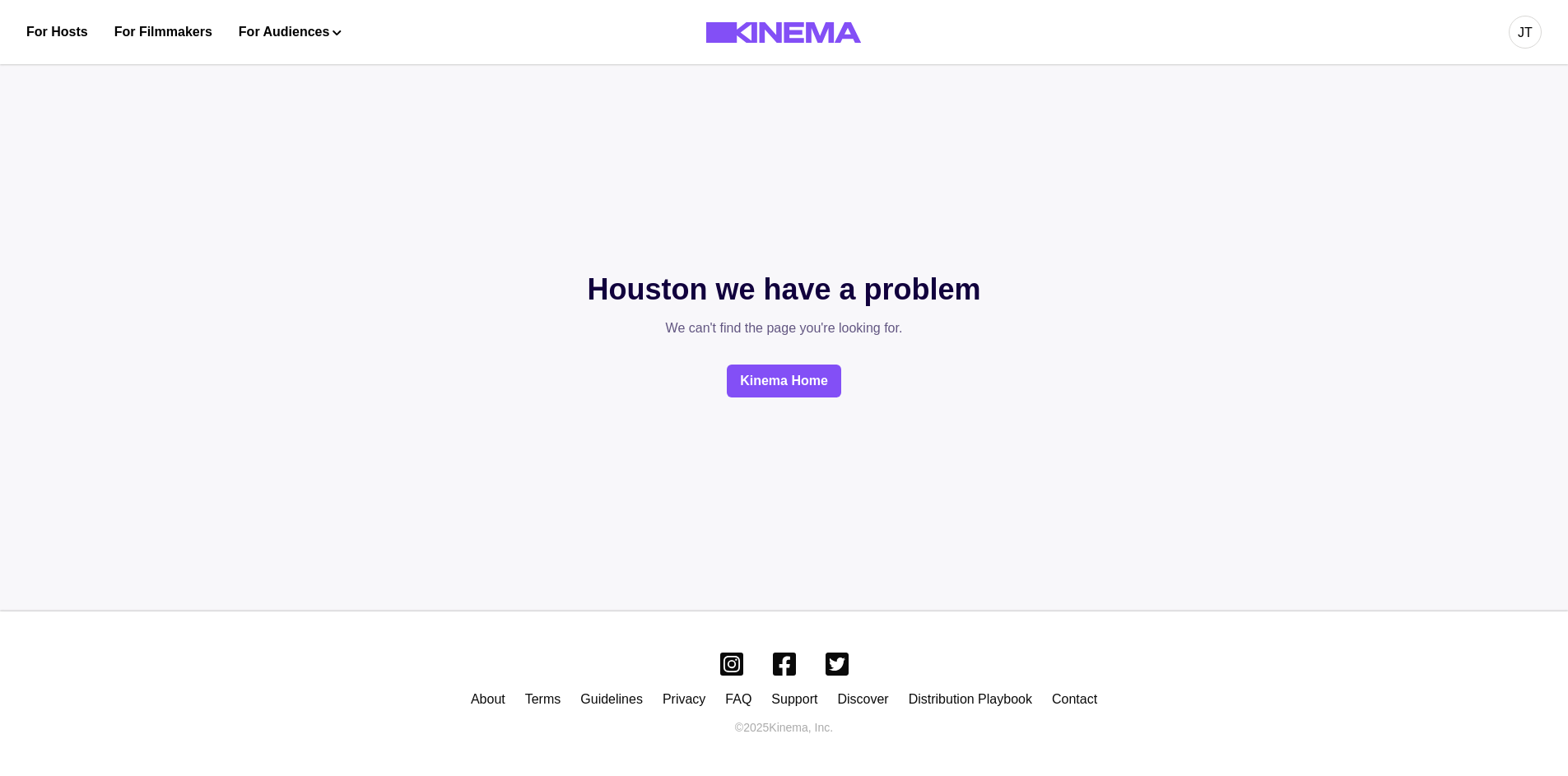 scroll, scrollTop: 0, scrollLeft: 0, axis: both 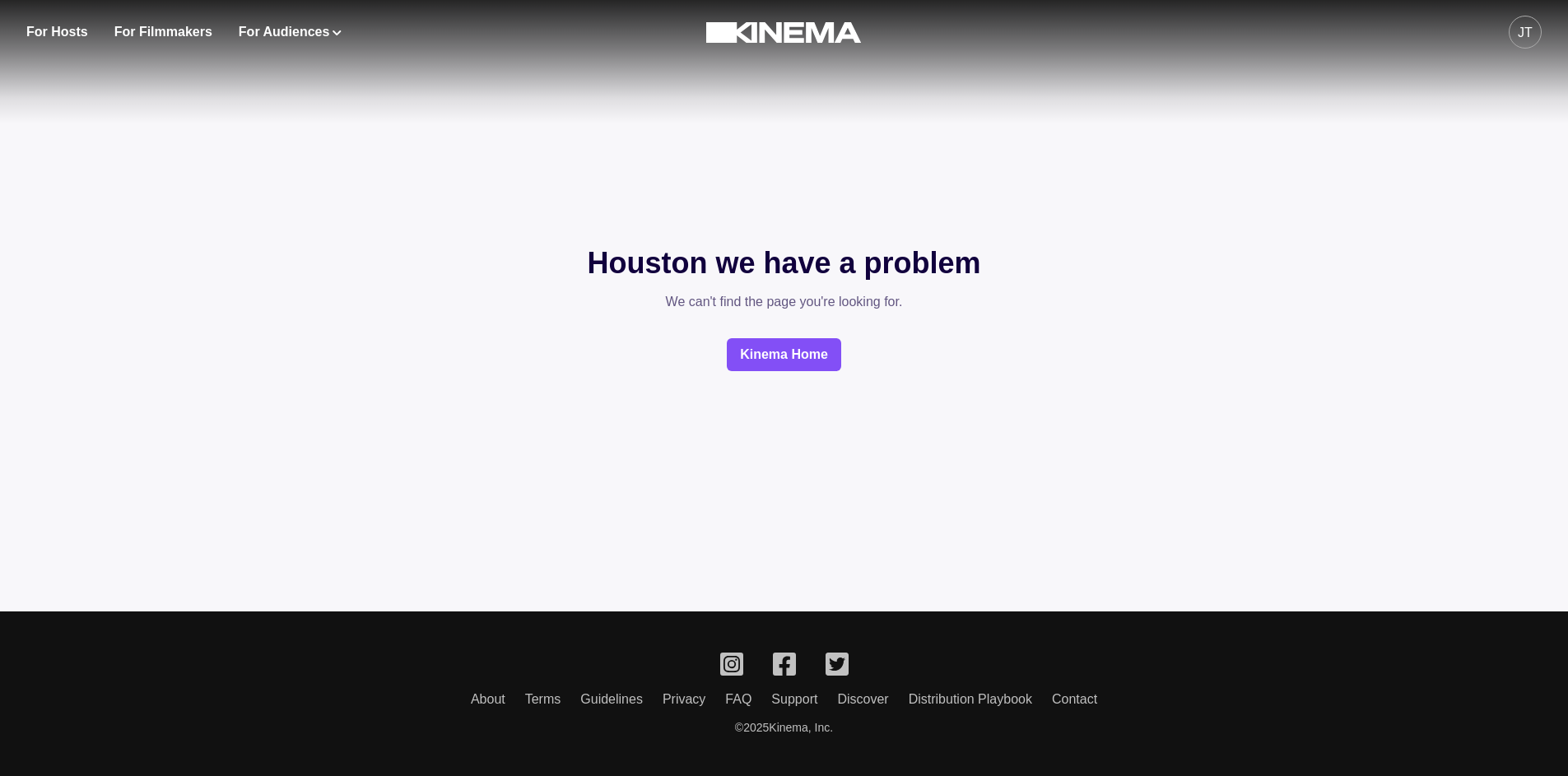 click on "Houston we have a problem We can't find the page you're looking for. Kinema Home" at bounding box center [784, 305] 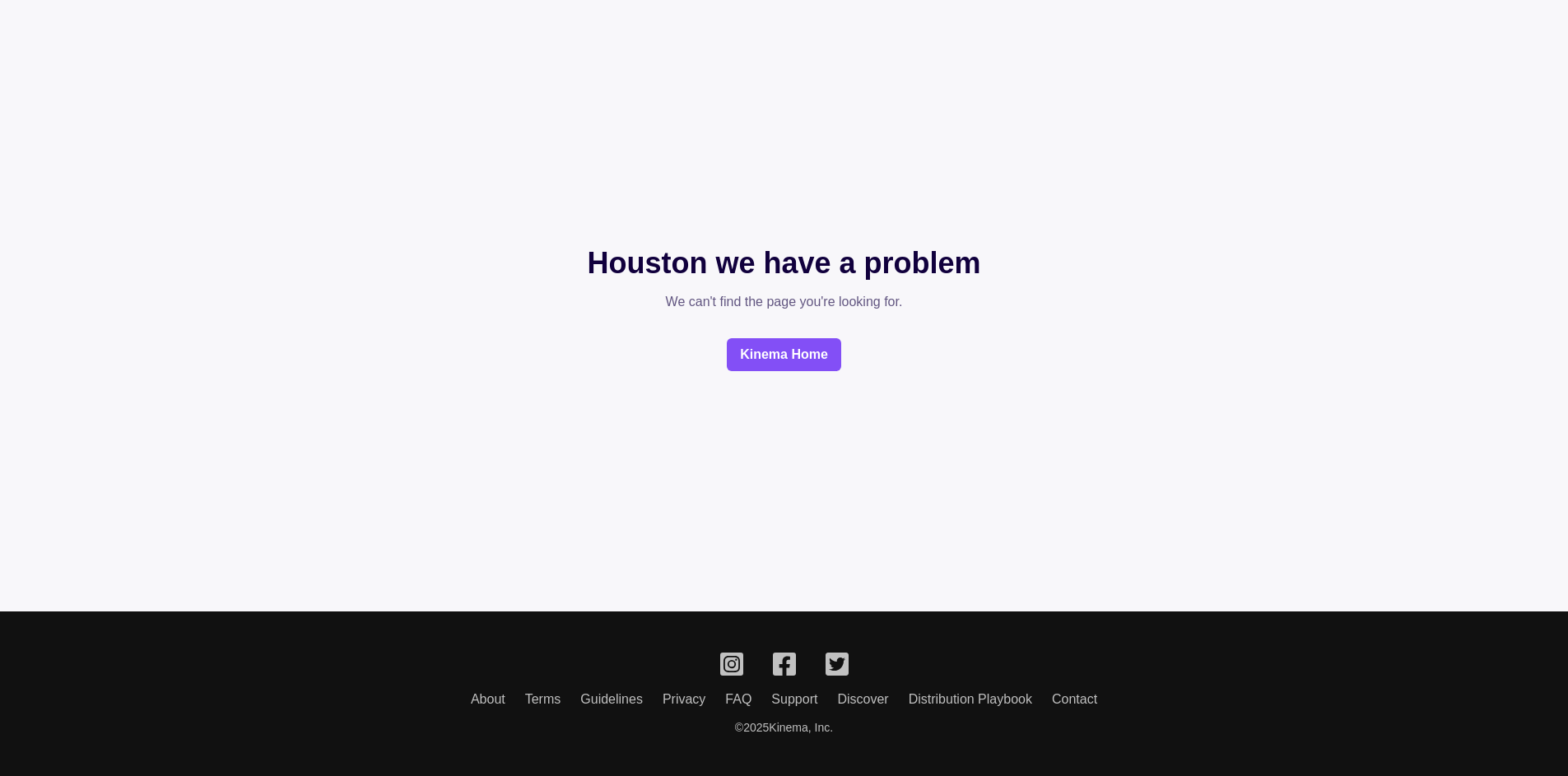 scroll, scrollTop: 0, scrollLeft: 0, axis: both 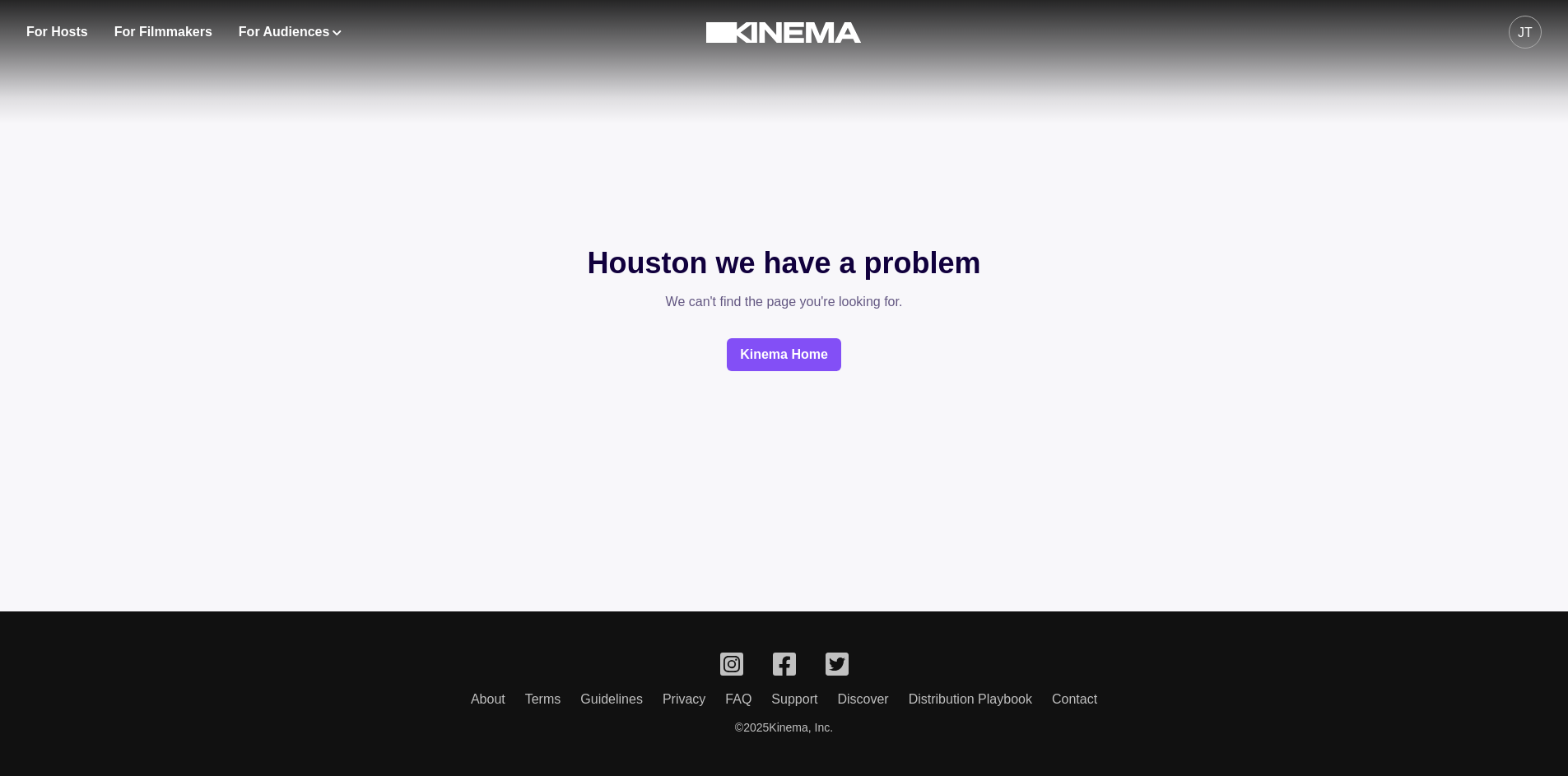 click on "Houston we have a problem We can't find the page you're looking for. Kinema Home" at bounding box center (784, 305) 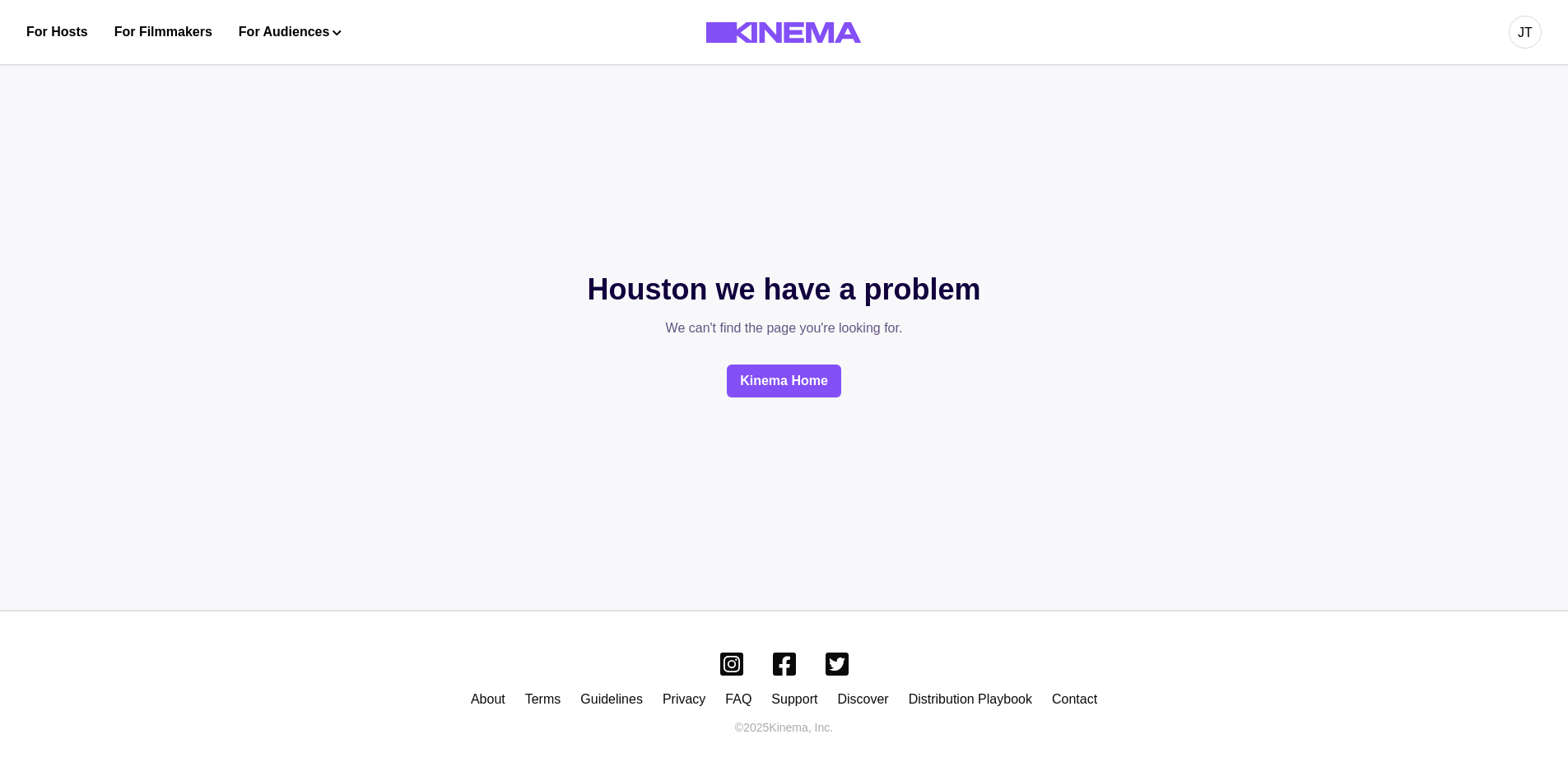scroll, scrollTop: 0, scrollLeft: 0, axis: both 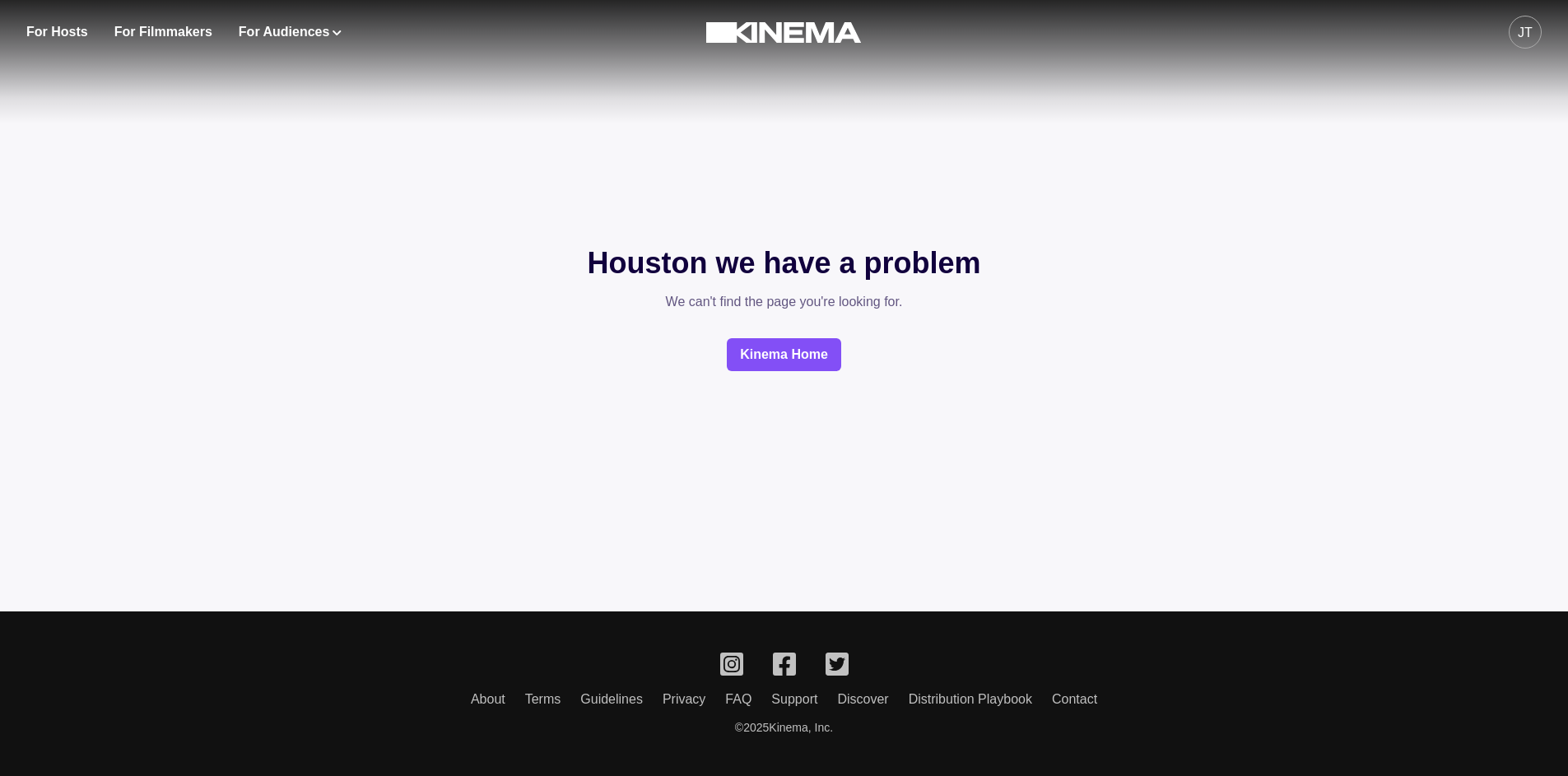 click on "Houston we have a problem We can't find the page you're looking for. Kinema Home" at bounding box center (784, 305) 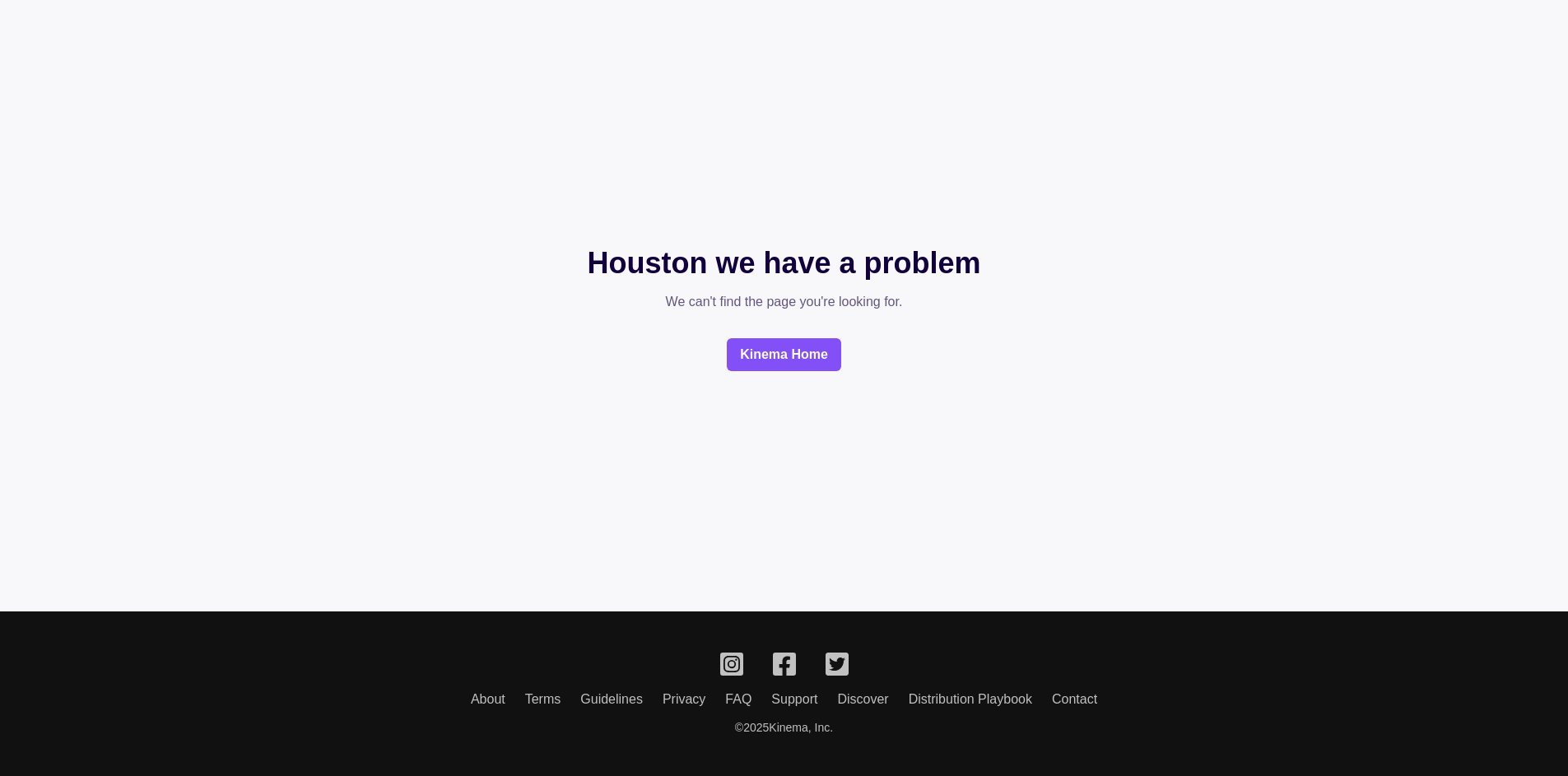 scroll, scrollTop: 0, scrollLeft: 0, axis: both 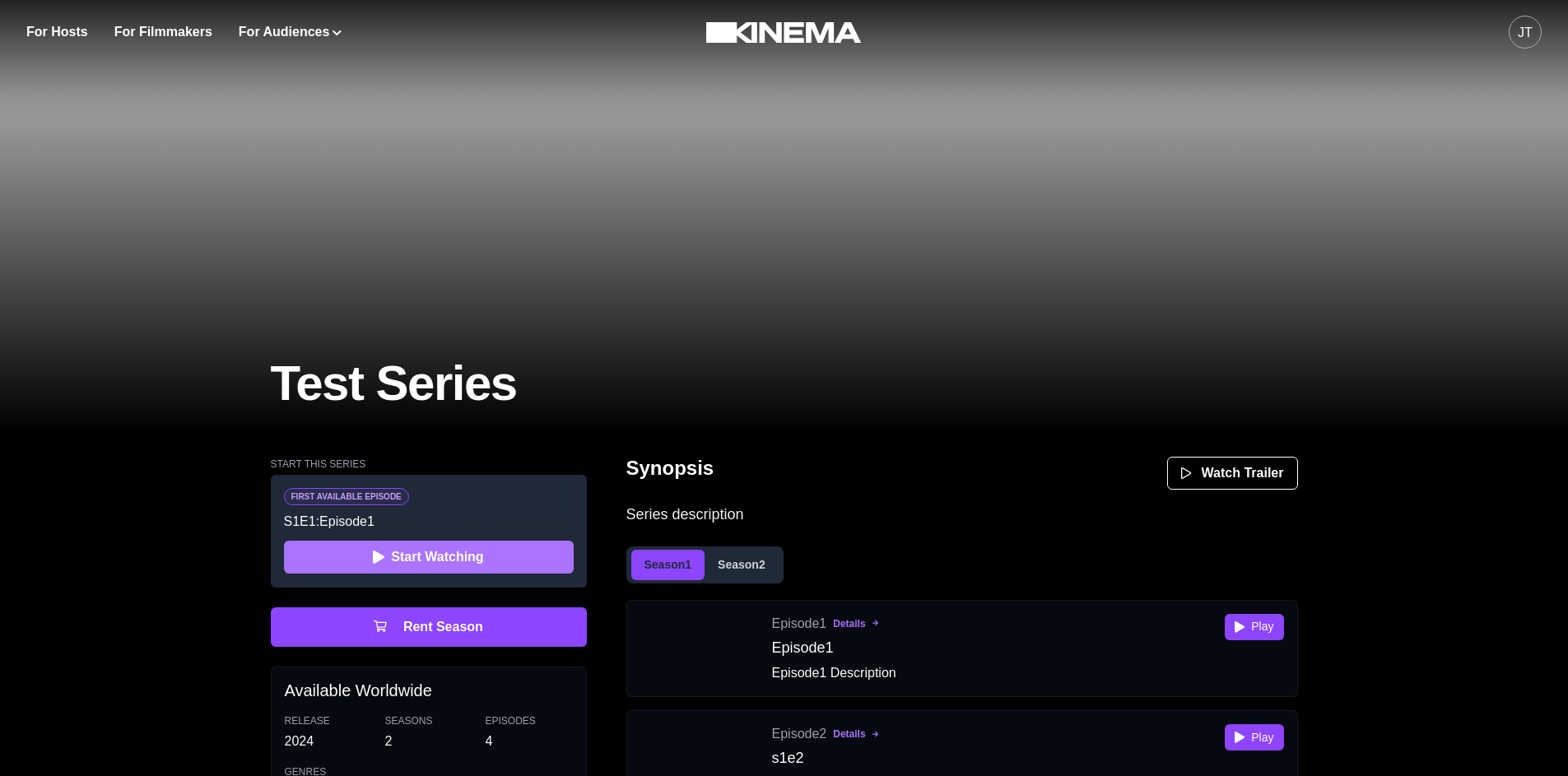 click on "Start Watching" at bounding box center [429, 557] 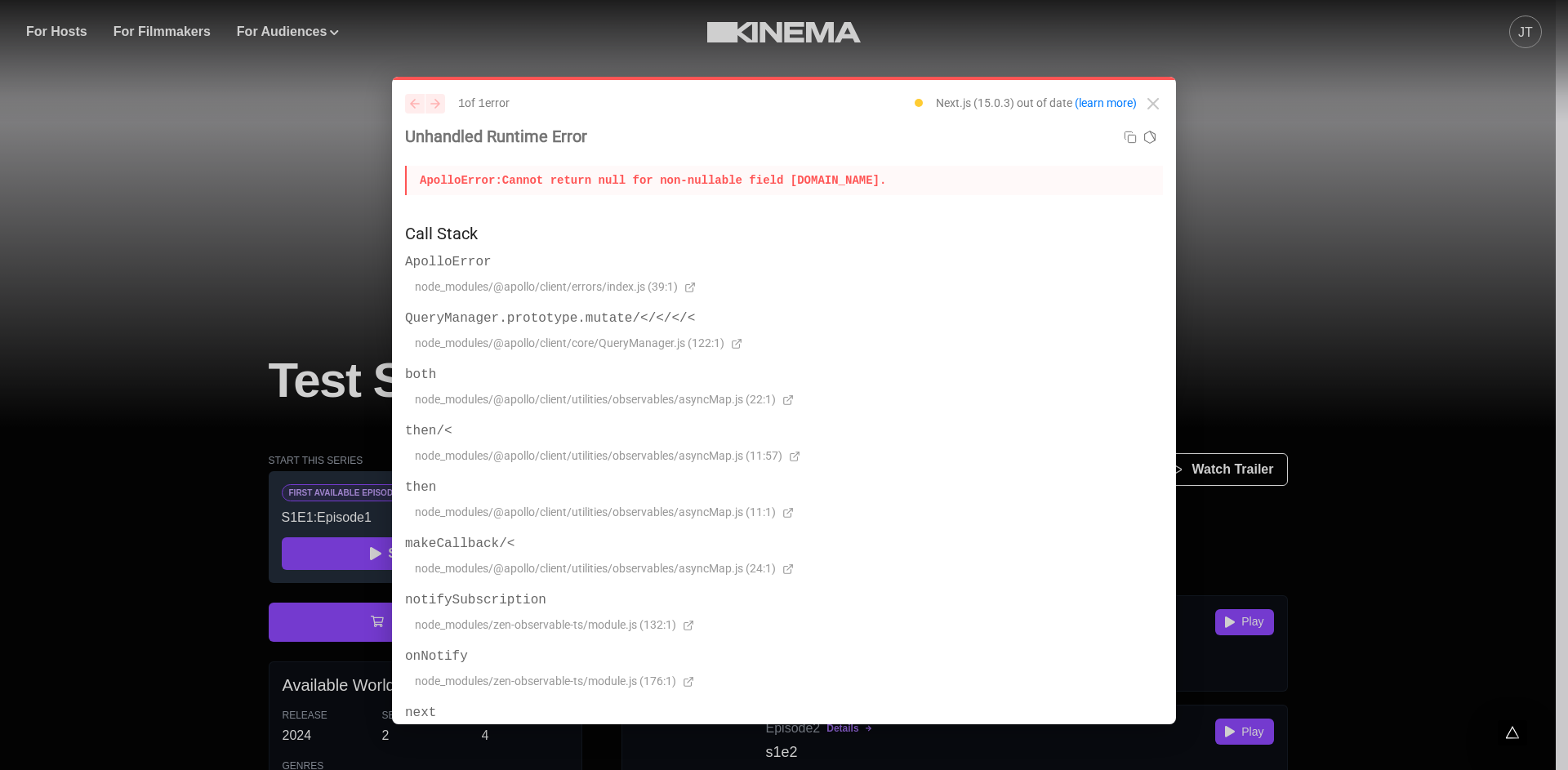 click on "then" 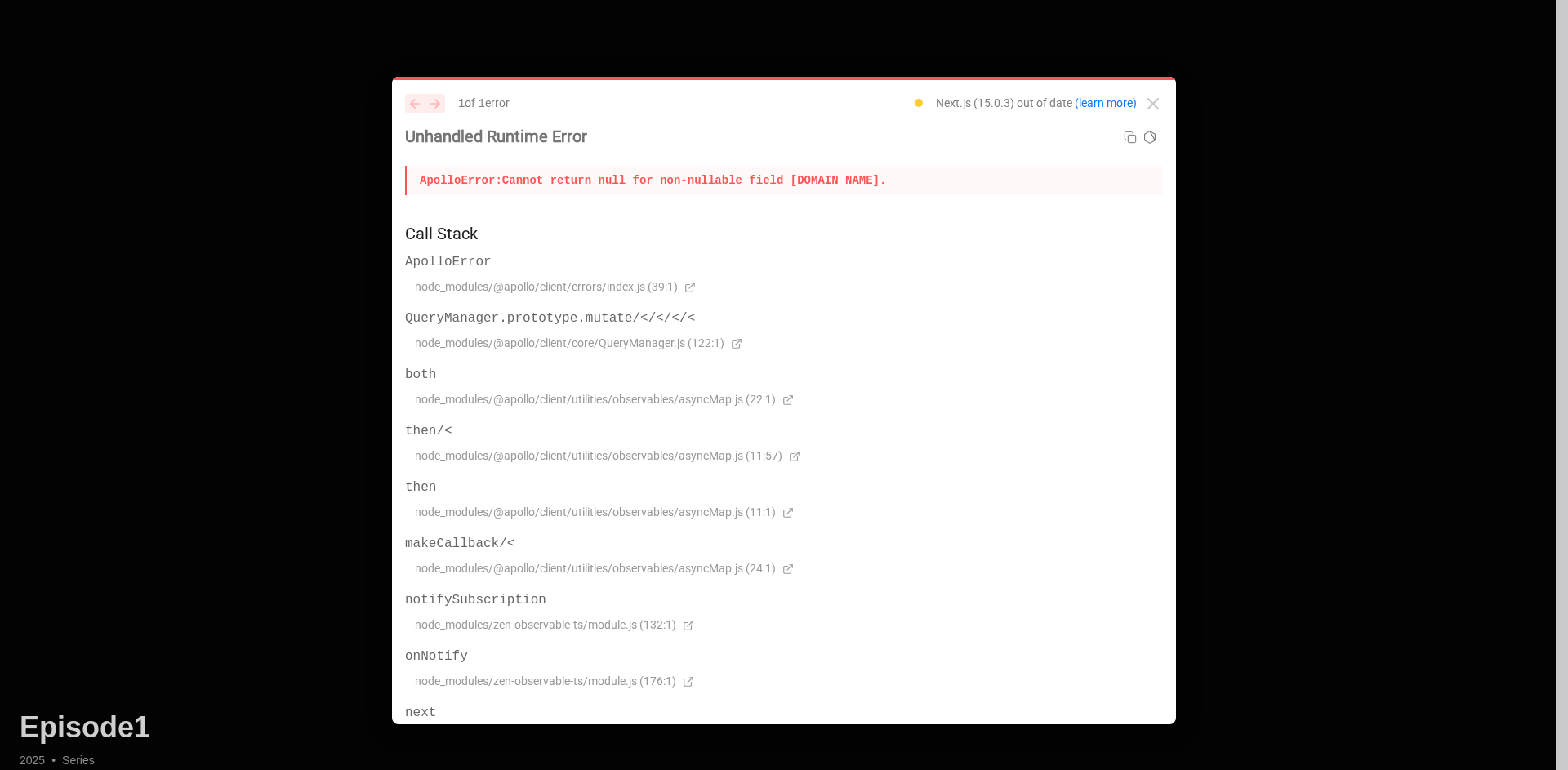 scroll, scrollTop: 0, scrollLeft: 0, axis: both 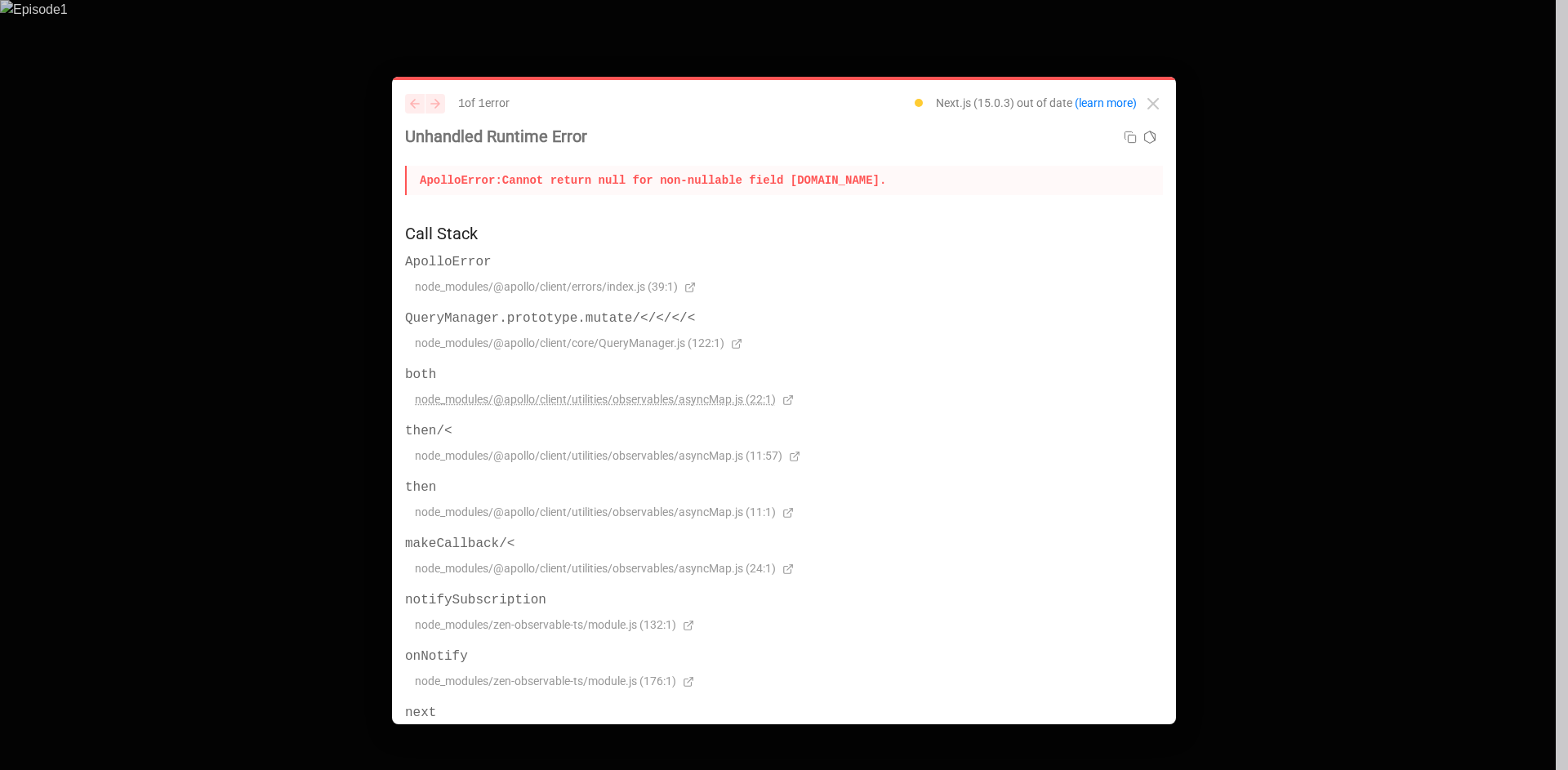 click on "node_modules/@apollo/client/utilities/observables/asyncMap.js (22:1)" 